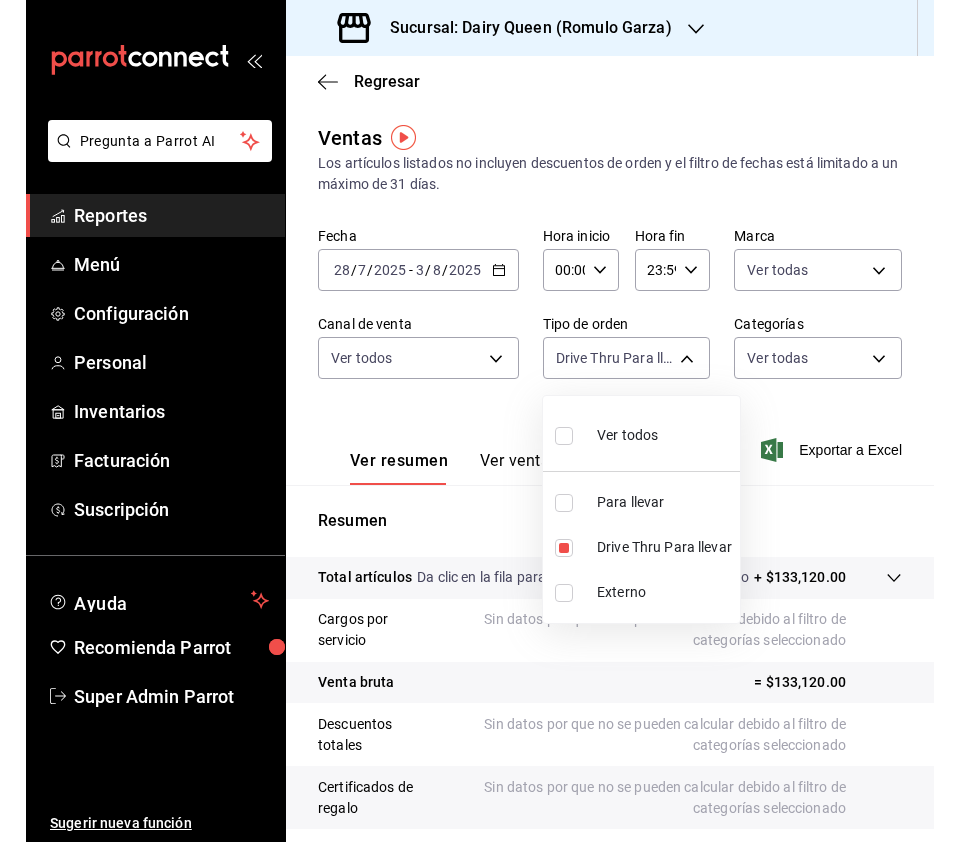 scroll, scrollTop: 0, scrollLeft: 0, axis: both 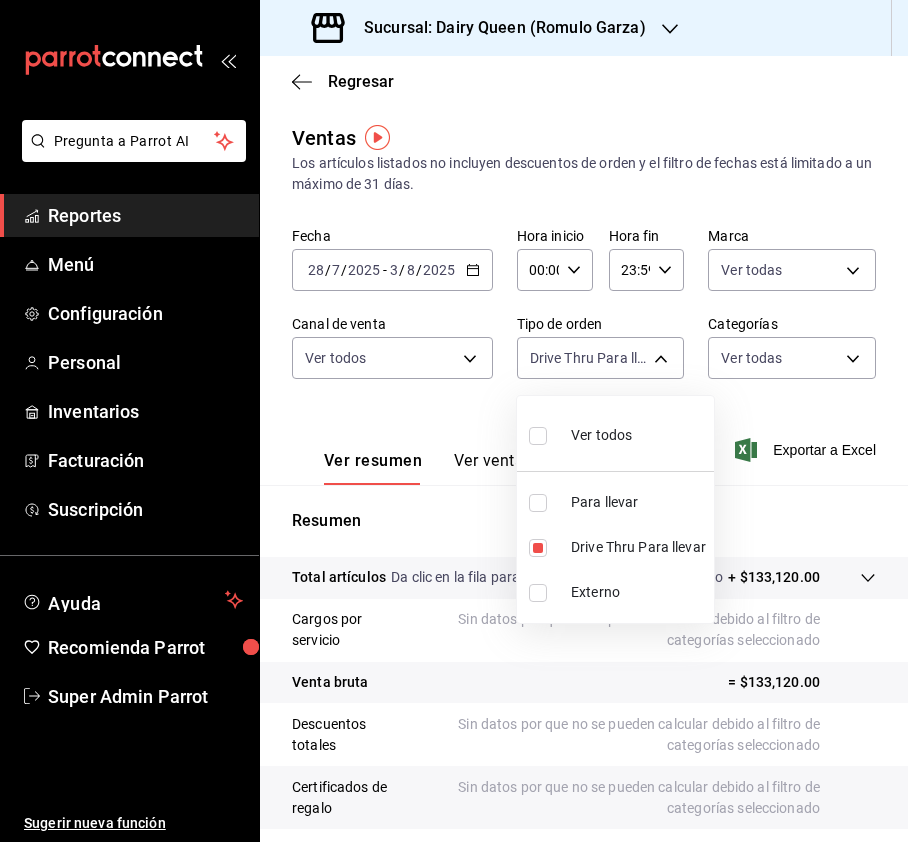 click at bounding box center (538, 436) 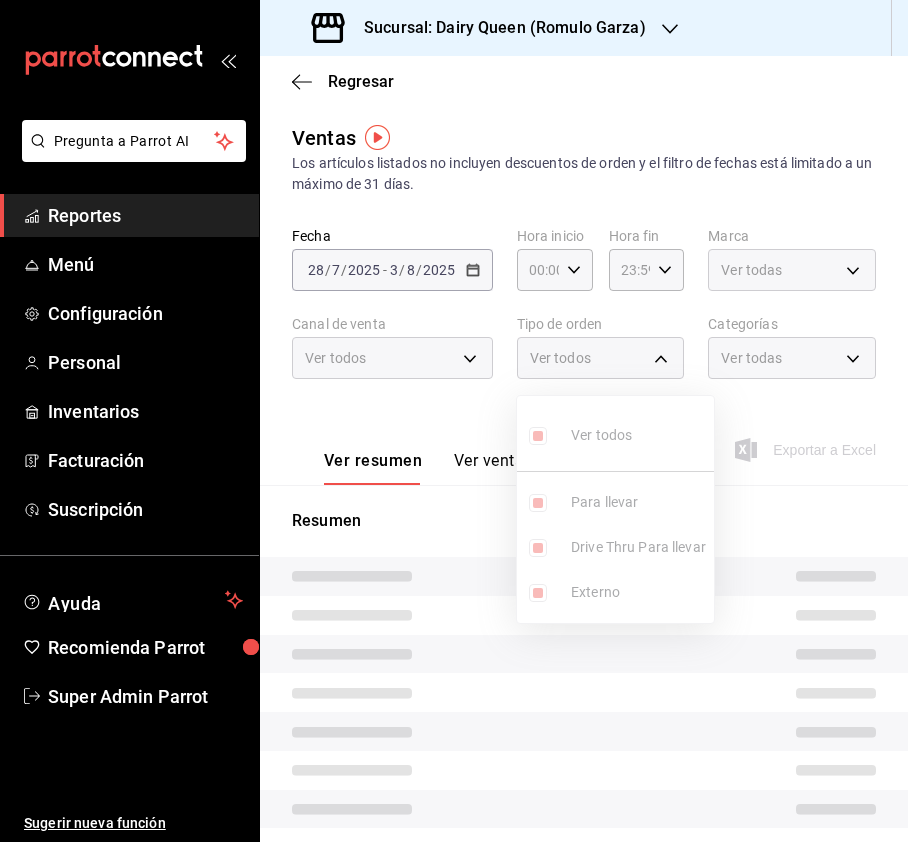 click at bounding box center [454, 421] 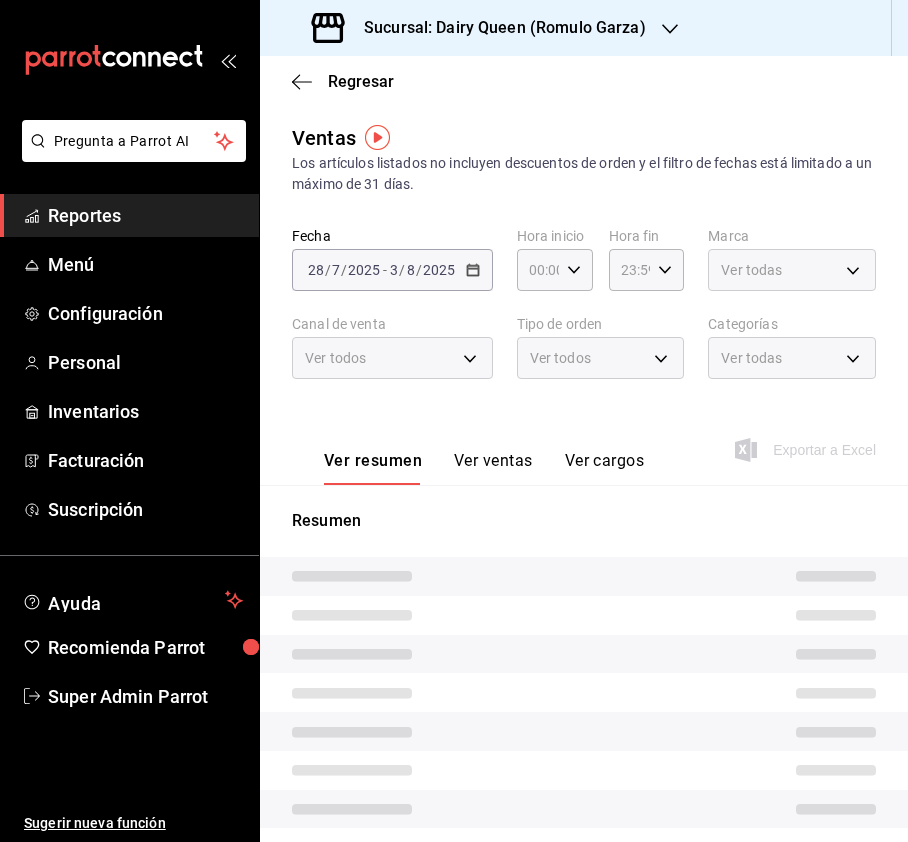 click on "Ver resumen Ver ventas Ver cargos Exportar a Excel" at bounding box center (584, 444) 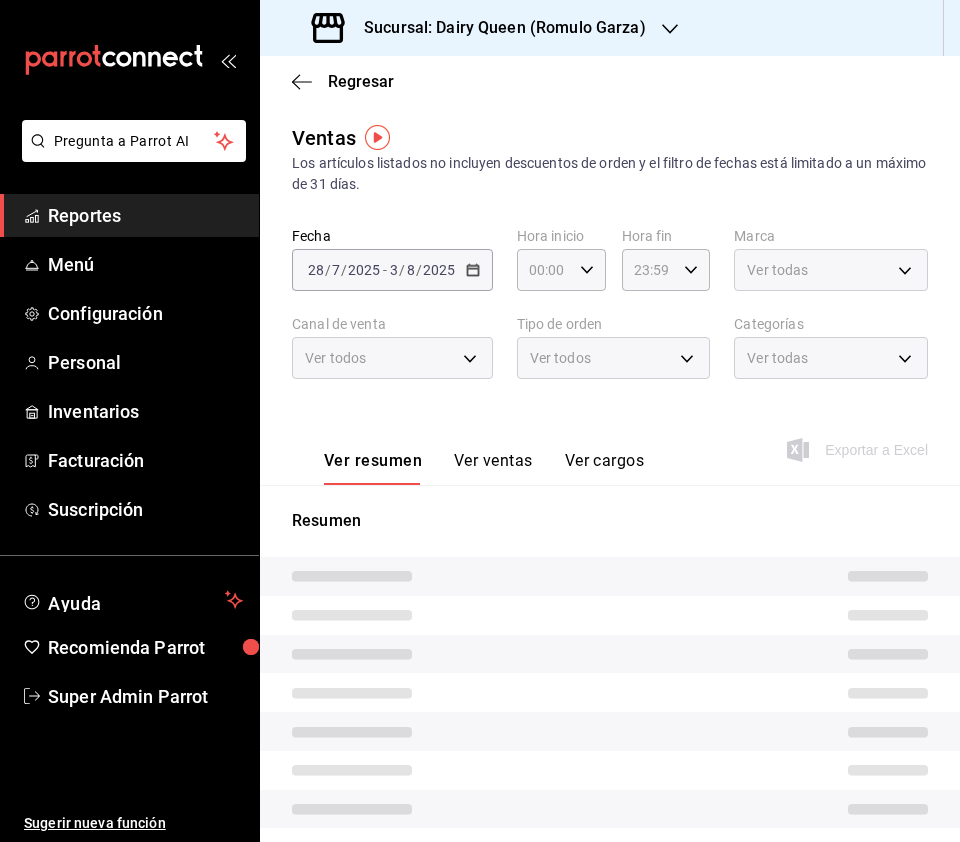 click on "Ventas Los artículos listados no incluyen descuentos de orden y el filtro de fechas está limitado a un máximo de 31 días. Fecha 2025-07-28 28 / 7 / 2025 - 2025-08-03 3 / 8 / 2025 Hora inicio 00:00 Hora inicio Hora fin 23:59 Hora fin Marca Ver todas [UUID] Canal de venta Ver todos PARROT,UBER_EATS,RAPPI,DIDI_FOOD,ONLINE Tipo de orden Ver todos [UUID],[UUID],EXTERNAL Categorías Ver todas [UUID],[UUID],[UUID],[UUID],[UUID],[UUID],[UUID],[UUID],[UUID],[UUID],[UUID],[UUID],[UUID],[UUID],[UUID] Ver resumen Ver ventas" at bounding box center (610, 542) 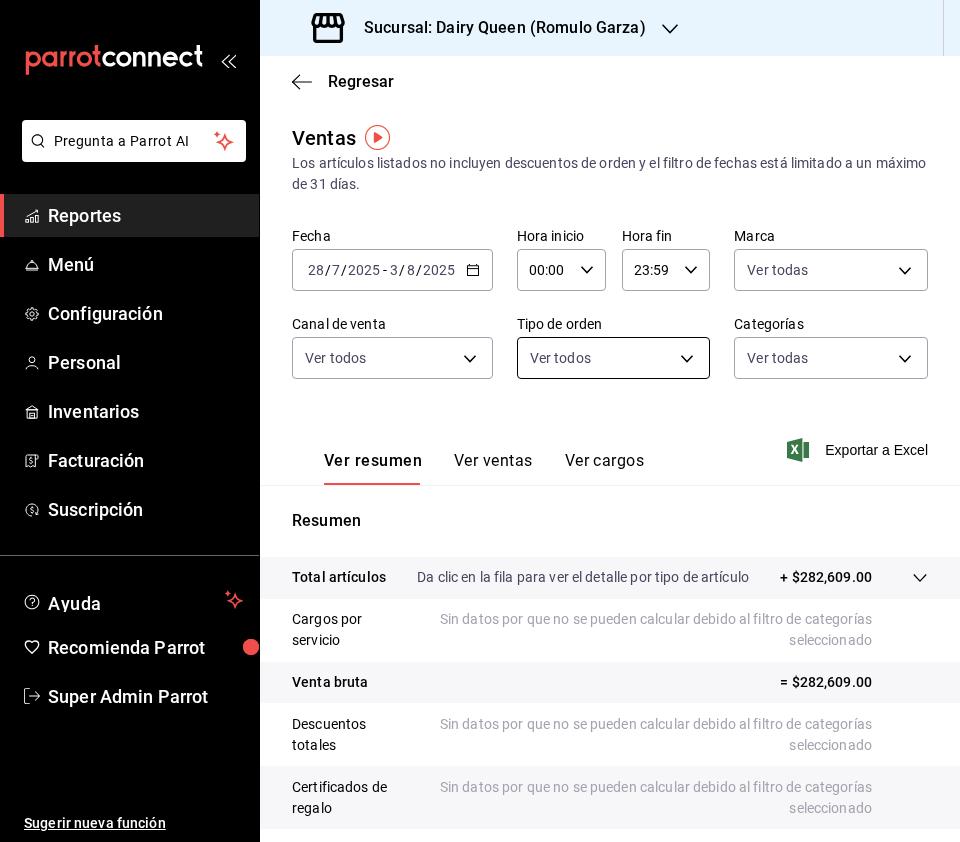 click on "Pregunta a Parrot AI Reportes   Menú   Configuración   Personal   Inventarios   Facturación   Suscripción   Ayuda Recomienda Parrot   Super Admin Parrot   Sugerir nueva función   Sucursal: Dairy Queen ([LOCATION]) Regresar Ventas Los artículos listados no incluyen descuentos de orden y el filtro de fechas está limitado a un máximo de 31 días. Fecha 2025-07-28 28 / 7 / 2025 - 2025-08-03 3 / 8 / 2025 Hora inicio 00:00 Hora inicio Hora fin 23:59 Hora fin Marca Ver todas [UUID] Canal de venta Ver todos PARROT,UBER_EATS,RAPPI,DIDI_FOOD,ONLINE Tipo de orden Ver todos [UUID],[UUID],EXTERNAL Categorías Ver todas Ver resumen Ver ventas Ver cargos Exportar a Excel Resumen Total artículos Da clic en la fila para ver el detalle por tipo de artículo + $282,609.00 Cargos por servicio  Sin datos por que no se pueden calcular debido al filtro de categorías seleccionado Venta bruta = $282,609.00 Descuentos totales Reportes" at bounding box center (480, 421) 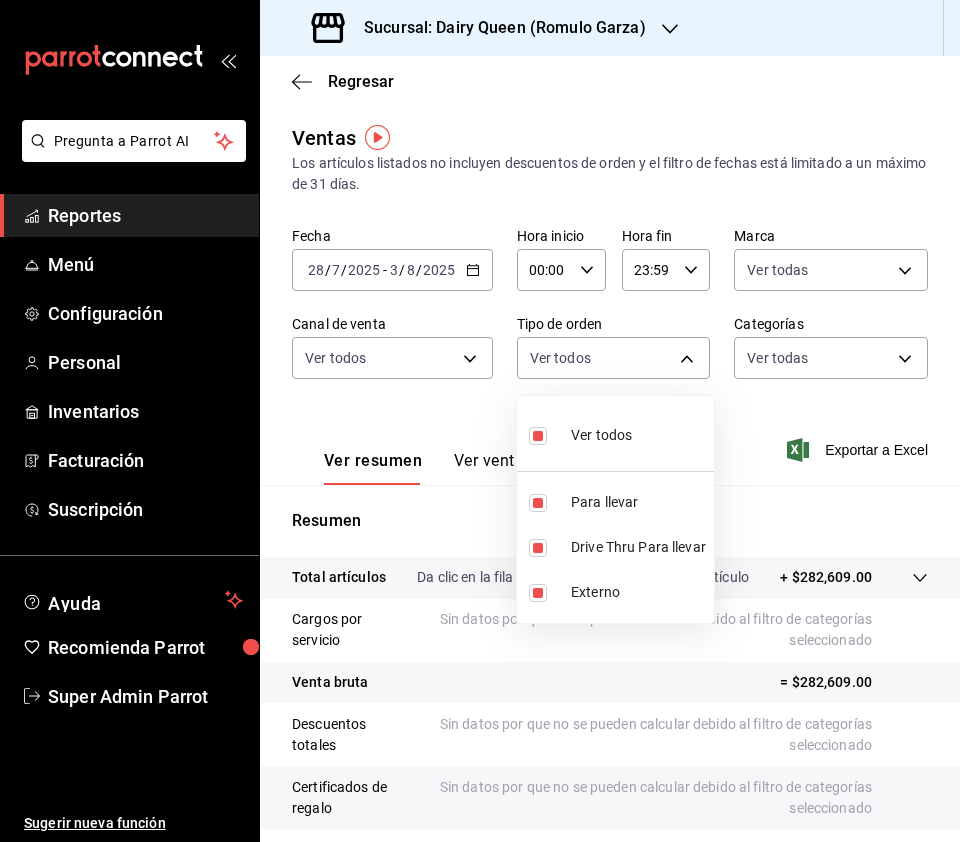 click at bounding box center [480, 421] 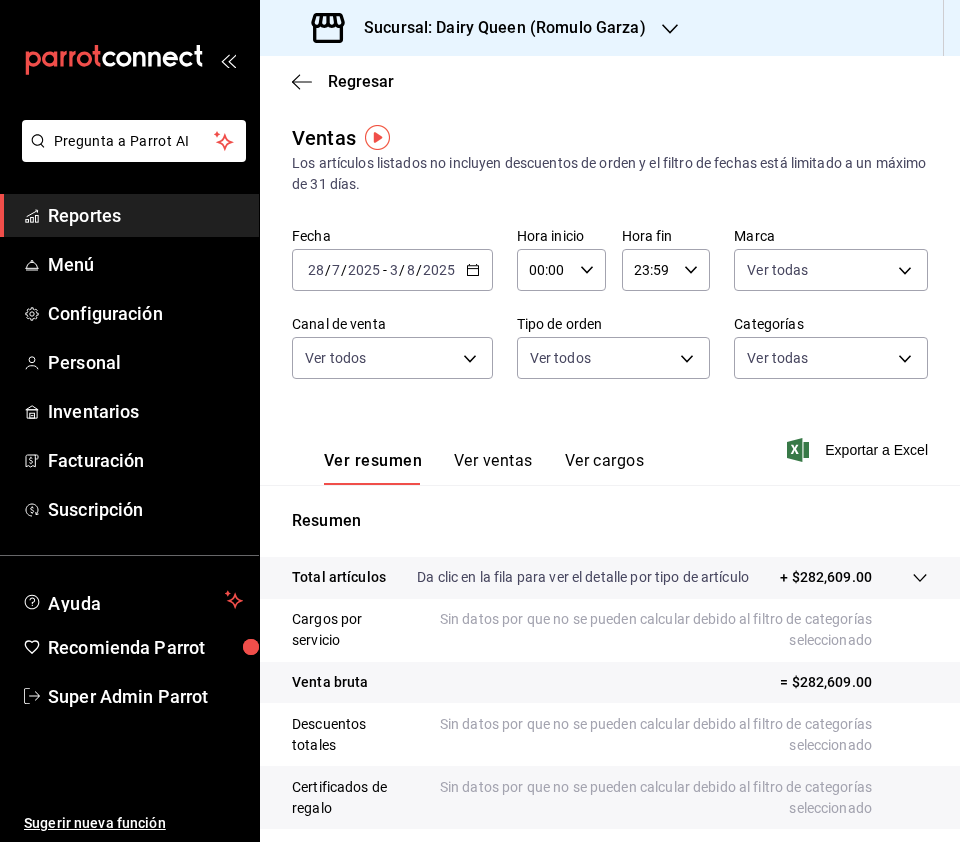click on "Pregunta a Parrot AI Reportes   Menú   Configuración   Personal   Inventarios   Facturación   Suscripción   Ayuda Recomienda Parrot   Super Admin Parrot   Sugerir nueva función   Sucursal: Dairy Queen ([LOCATION]) Regresar Ventas Los artículos listados no incluyen descuentos de orden y el filtro de fechas está limitado a un máximo de 31 días. Fecha 2025-07-28 28 / 7 / 2025 - 2025-08-03 3 / 8 / 2025 Hora inicio 00:00 Hora inicio Hora fin 23:59 Hora fin Marca Ver todas [UUID] Canal de venta Ver todos PARROT,UBER_EATS,RAPPI,DIDI_FOOD,ONLINE Tipo de orden Ver todos [UUID],[UUID],EXTERNAL Categorías Ver todas Ver resumen Ver ventas Ver cargos Exportar a Excel Resumen Total artículos Da clic en la fila para ver el detalle por tipo de artículo + $282,609.00 Cargos por servicio  Sin datos por que no se pueden calcular debido al filtro de categorías seleccionado Venta bruta = $282,609.00 Descuentos totales Reportes" at bounding box center (480, 421) 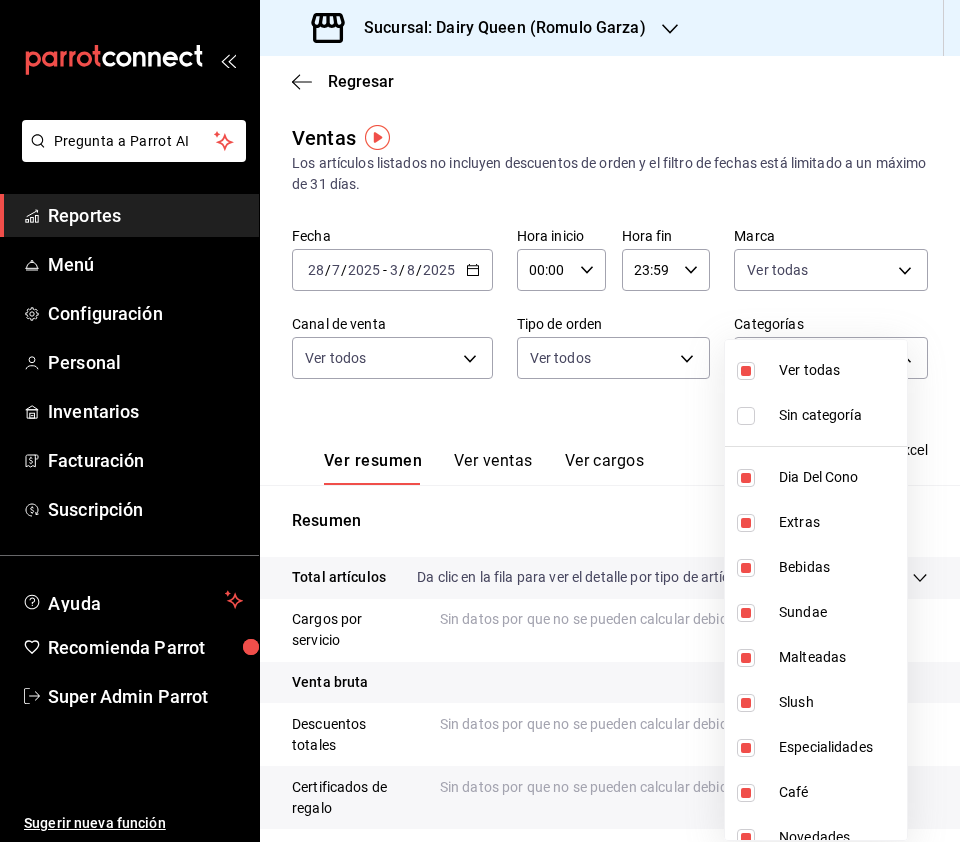 click at bounding box center [746, 371] 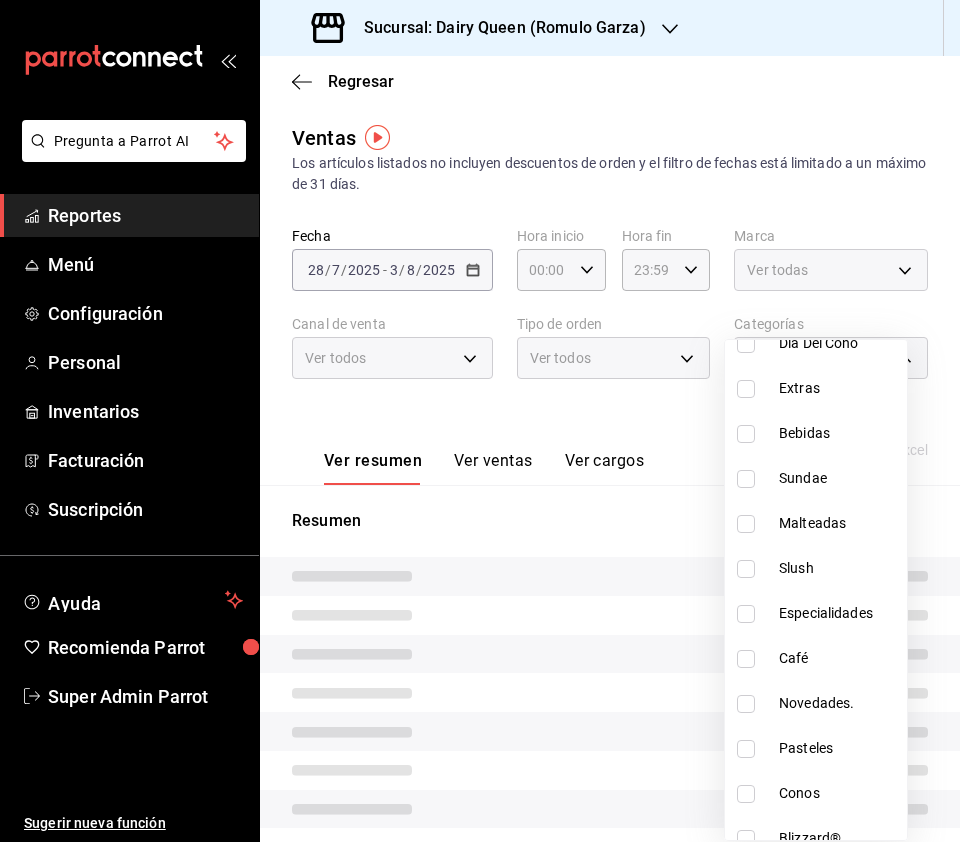 scroll, scrollTop: 245, scrollLeft: 0, axis: vertical 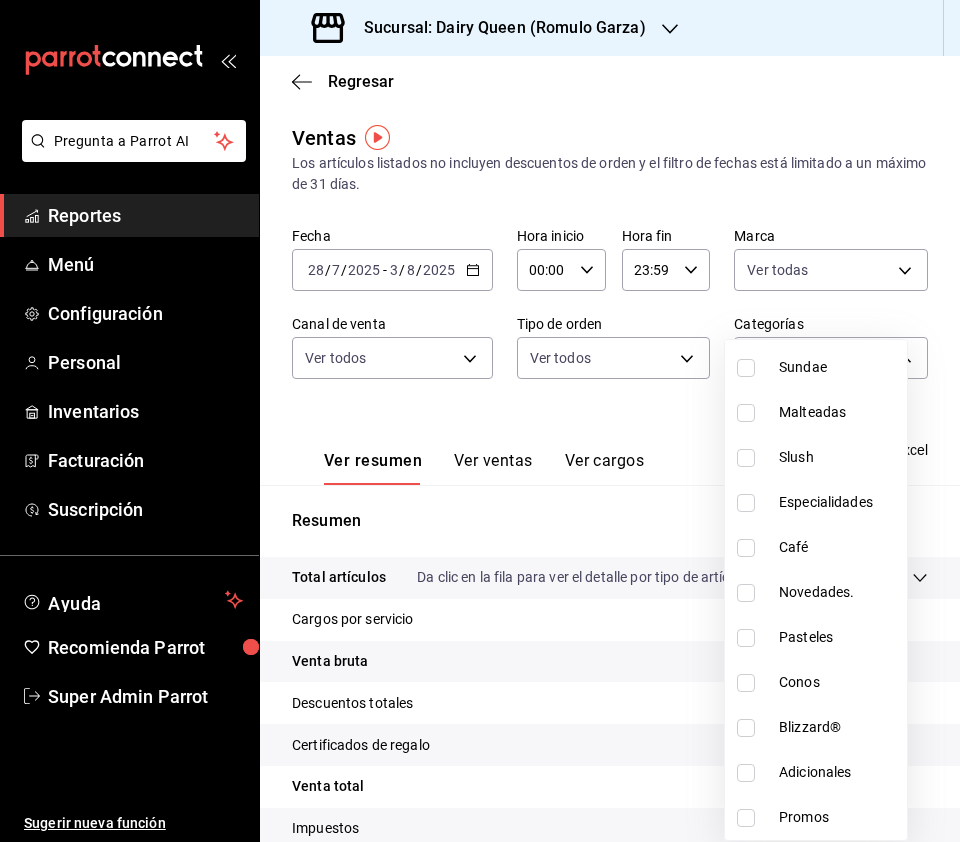 click on "Pasteles" at bounding box center (816, 637) 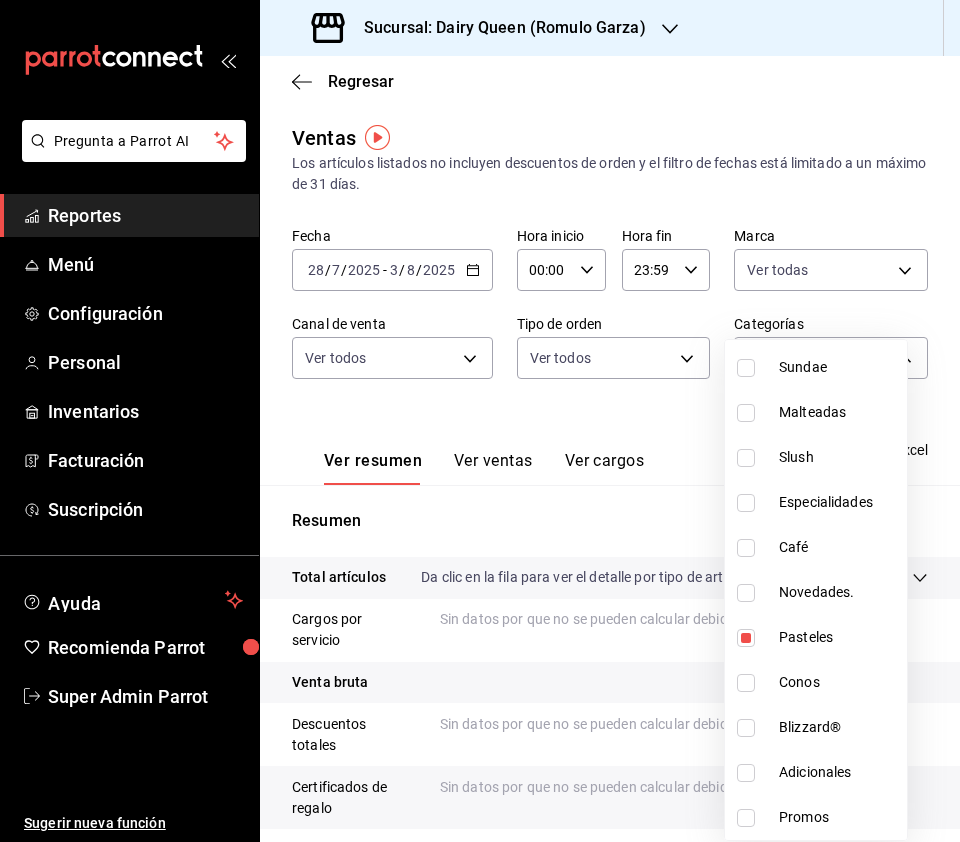 click at bounding box center [480, 421] 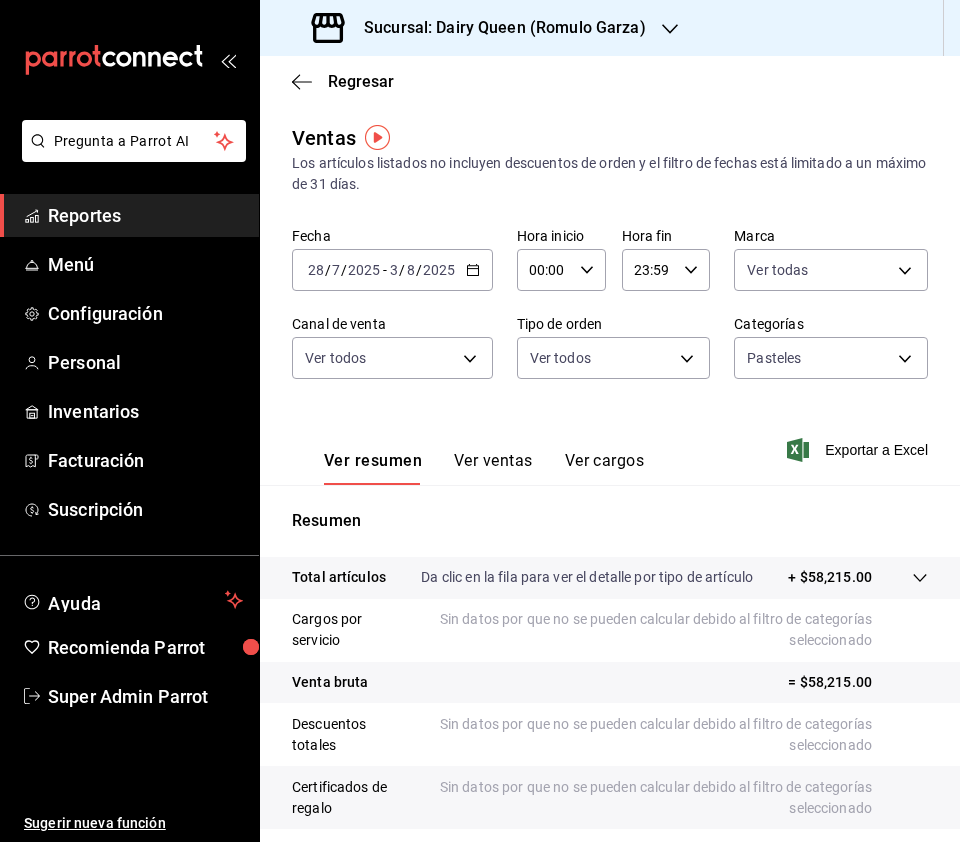 click on "Ver ventas" at bounding box center [493, 468] 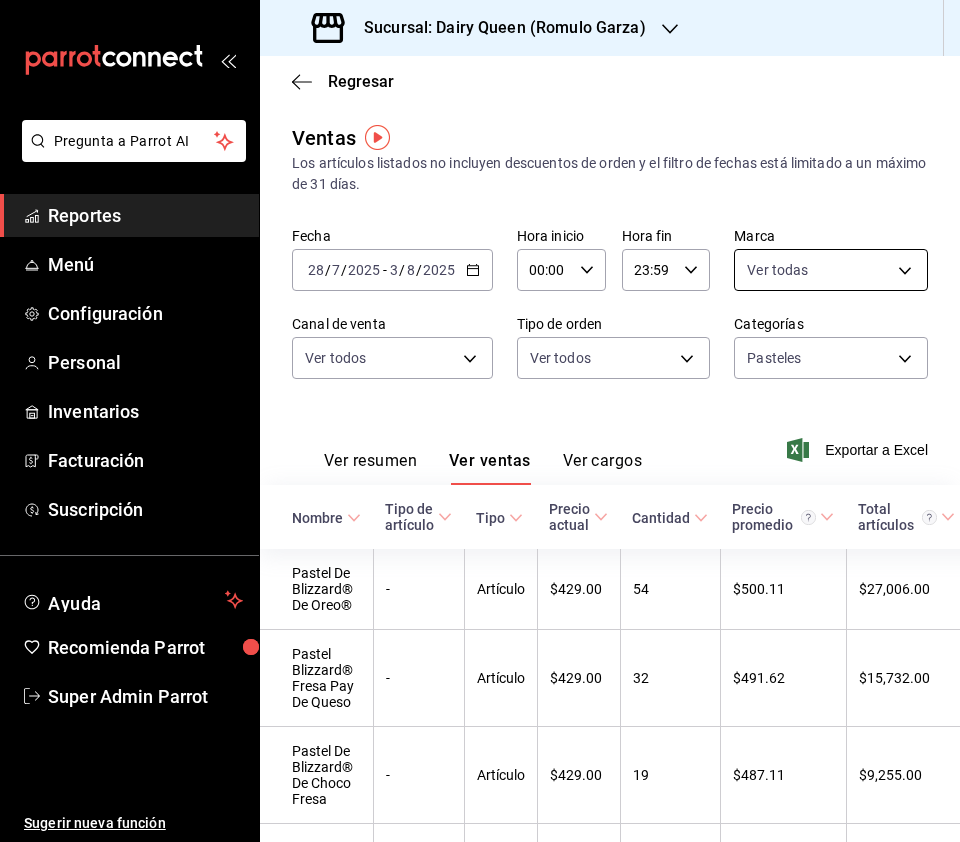 click on "Pregunta a Parrot AI Reportes   Menú   Configuración   Personal   Inventarios   Facturación   Suscripción   Ayuda Recomienda Parrot   Super Admin Parrot   Sugerir nueva función   Sucursal: Dairy Queen ([LOCATION]) Regresar Ventas Los artículos listados no incluyen descuentos de orden y el filtro de fechas está limitado a un máximo de 31 días. Fecha 2025-07-28 28 / 7 / 2025 - 2025-08-03 3 / 8 / 2025 Hora inicio 00:00 Hora inicio Hora fin 23:59 Hora fin Marca Ver todas [UUID] Canal de venta Ver todos PARROT,UBER_EATS,RAPPI,DIDI_FOOD,ONLINE Tipo de orden Ver todos [UUID],[UUID],EXTERNAL Categorías Pasteles [UUID] Ver resumen Ver ventas Ver cargos Exportar a Excel Nombre Tipo de artículo Tipo Precio actual Cantidad Precio promedio   Total artículos   Descuentos de artículo Venta total Impuestos Venta neta Pastel De Blizzard® De Oreo® - Artículo $429.00 54 $500.11 $27,006.00 -" at bounding box center [480, 421] 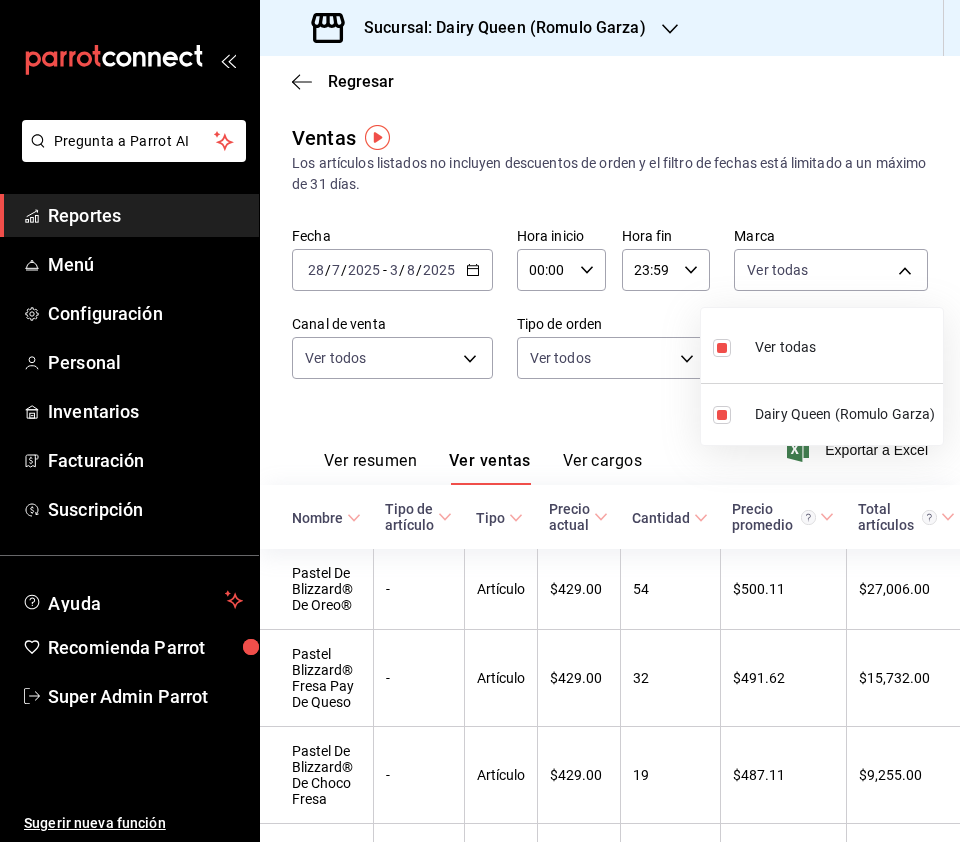 click at bounding box center (480, 421) 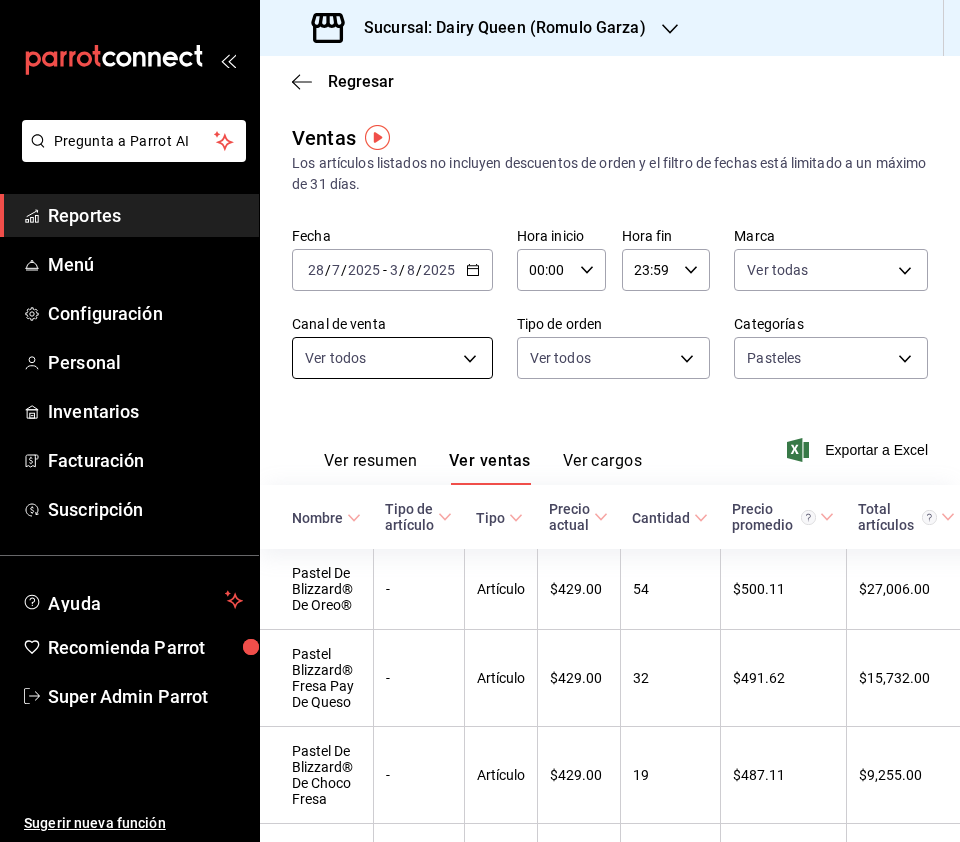 click on "Pregunta a Parrot AI Reportes   Menú   Configuración   Personal   Inventarios   Facturación   Suscripción   Ayuda Recomienda Parrot   Super Admin Parrot   Sugerir nueva función   Sucursal: Dairy Queen ([LOCATION]) Regresar Ventas Los artículos listados no incluyen descuentos de orden y el filtro de fechas está limitado a un máximo de 31 días. Fecha 2025-07-28 28 / 7 / 2025 - 2025-08-03 3 / 8 / 2025 Hora inicio 00:00 Hora inicio Hora fin 23:59 Hora fin Marca Ver todas [UUID] Canal de venta Ver todos PARROT,UBER_EATS,RAPPI,DIDI_FOOD,ONLINE Tipo de orden Ver todos [UUID],[UUID],EXTERNAL Categorías Pasteles [UUID] Ver resumen Ver ventas Ver cargos Exportar a Excel Nombre Tipo de artículo Tipo Precio actual Cantidad Precio promedio   Total artículos   Descuentos de artículo Venta total Impuestos Venta neta Pastel De Blizzard® De Oreo® - Artículo $429.00 54 $500.11 $27,006.00 -" at bounding box center (480, 421) 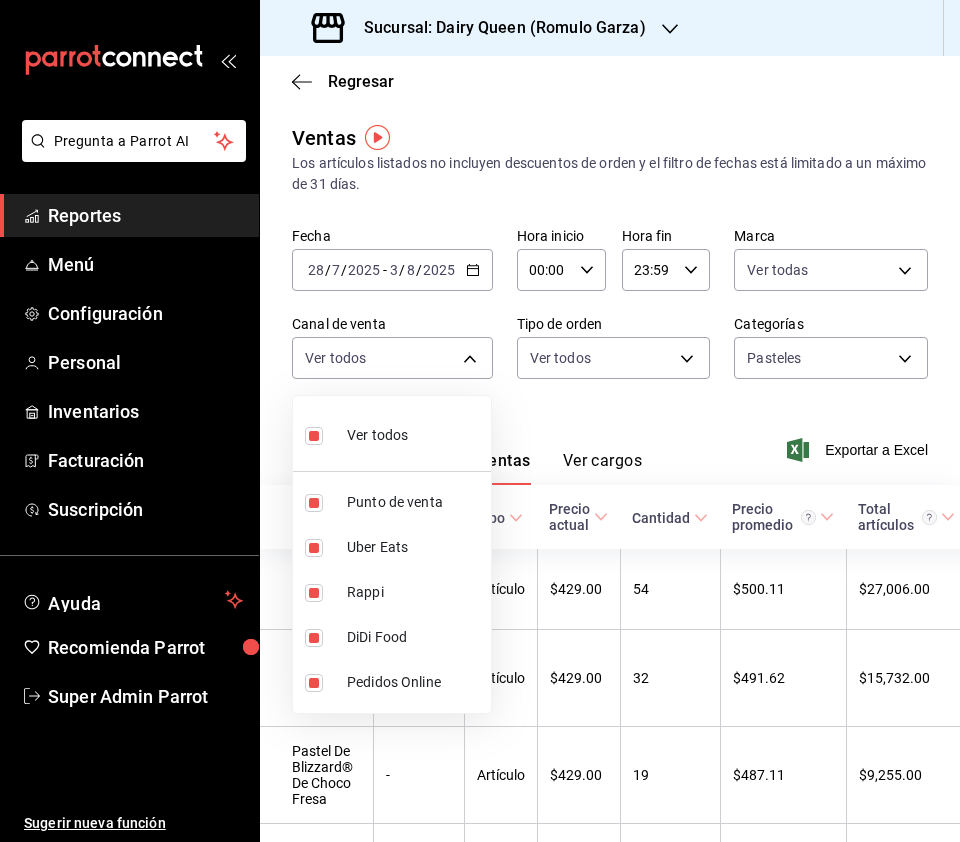 click at bounding box center [480, 421] 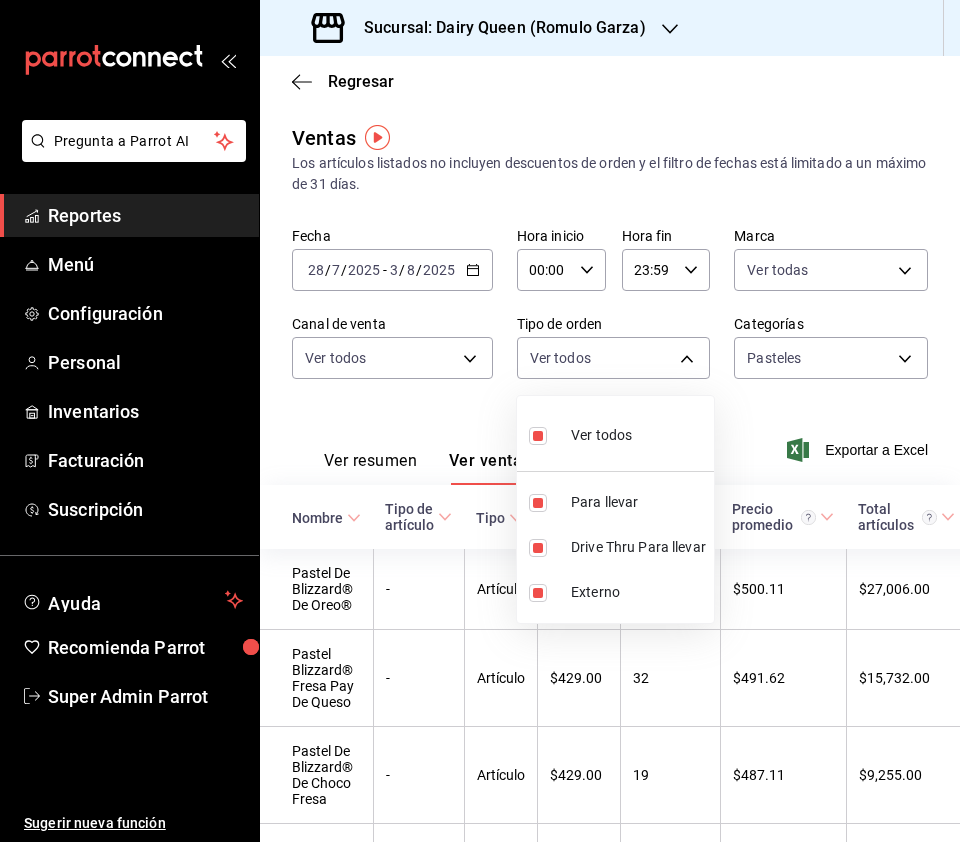 click on "Pregunta a Parrot AI Reportes   Menú   Configuración   Personal   Inventarios   Facturación   Suscripción   Ayuda Recomienda Parrot   Super Admin Parrot   Sugerir nueva función   Sucursal: Dairy Queen ([LOCATION]) Regresar Ventas Los artículos listados no incluyen descuentos de orden y el filtro de fechas está limitado a un máximo de 31 días. Fecha 2025-07-28 28 / 7 / 2025 - 2025-08-03 3 / 8 / 2025 Hora inicio 00:00 Hora inicio Hora fin 23:59 Hora fin Marca Ver todas [UUID] Canal de venta Ver todos PARROT,UBER_EATS,RAPPI,DIDI_FOOD,ONLINE Tipo de orden Ver todos [UUID],[UUID],EXTERNAL Categorías Pasteles [UUID] Ver resumen Ver ventas Ver cargos Exportar a Excel Nombre Tipo de artículo Tipo Precio actual Cantidad Precio promedio   Total artículos   Descuentos de artículo Venta total Impuestos Venta neta Pastel De Blizzard® De Oreo® - Artículo $429.00 54 $500.11 $27,006.00 -" at bounding box center [480, 421] 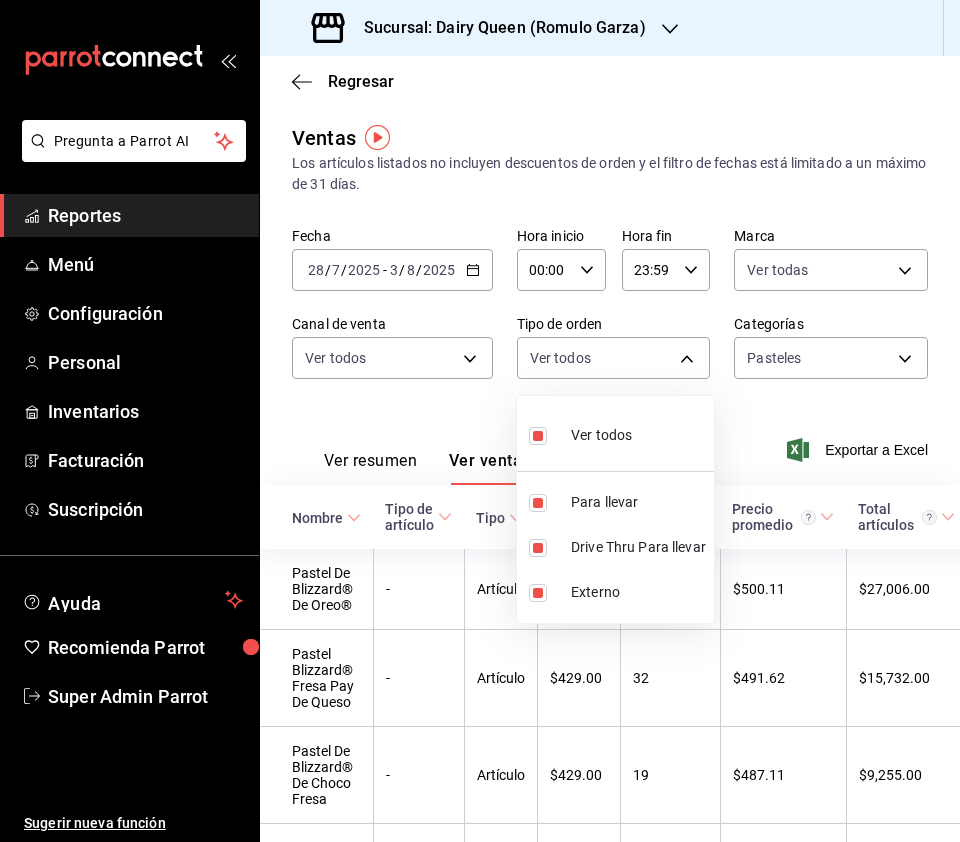 click at bounding box center (480, 421) 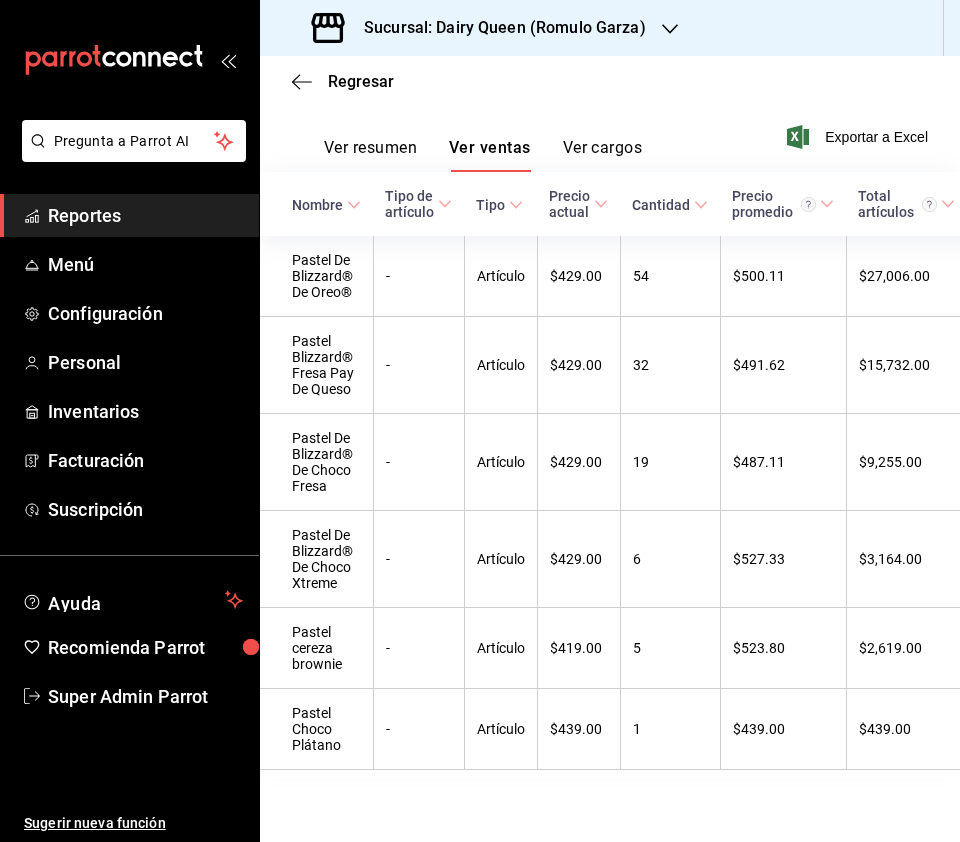 scroll, scrollTop: 365, scrollLeft: 0, axis: vertical 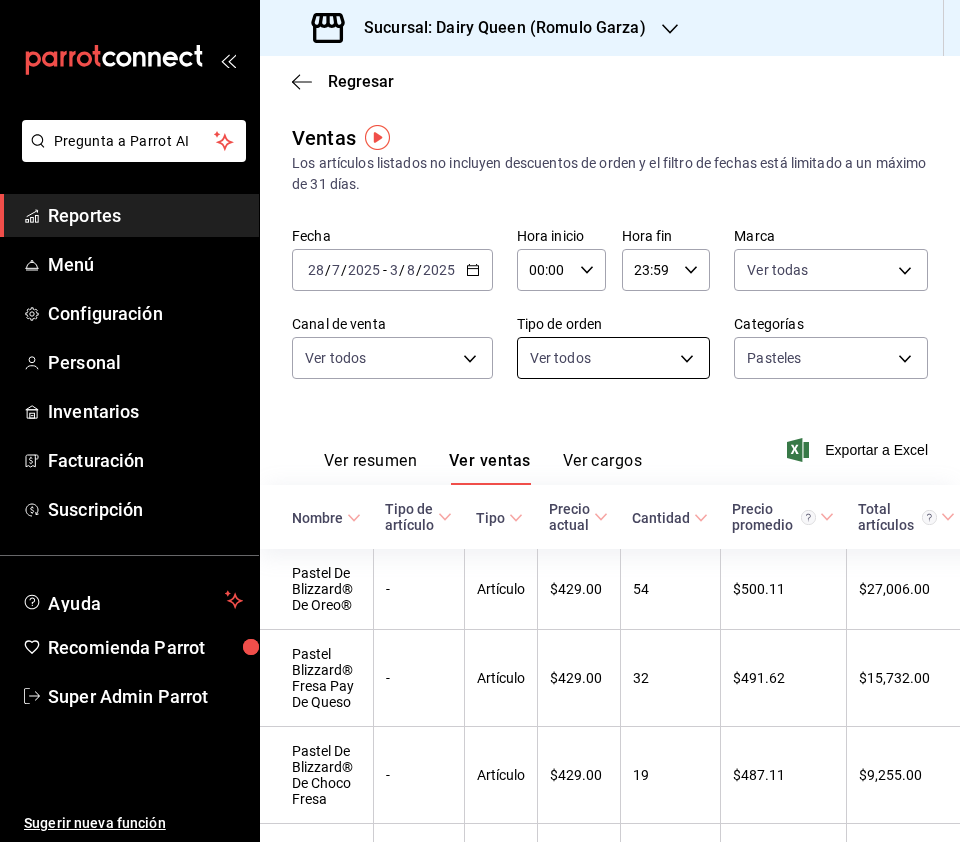 click on "Pregunta a Parrot AI Reportes   Menú   Configuración   Personal   Inventarios   Facturación   Suscripción   Ayuda Recomienda Parrot   Super Admin Parrot   Sugerir nueva función   Sucursal: Dairy Queen ([LOCATION]) Regresar Ventas Los artículos listados no incluyen descuentos de orden y el filtro de fechas está limitado a un máximo de 31 días. Fecha 2025-07-28 28 / 7 / 2025 - 2025-08-03 3 / 8 / 2025 Hora inicio 00:00 Hora inicio Hora fin 23:59 Hora fin Marca Ver todas [UUID] Canal de venta Ver todos PARROT,UBER_EATS,RAPPI,DIDI_FOOD,ONLINE Tipo de orden Ver todos [UUID],[UUID],EXTERNAL Categorías Pasteles [UUID] Ver resumen Ver ventas Ver cargos Exportar a Excel Nombre Tipo de artículo Tipo Precio actual Cantidad Precio promedio   Total artículos   Descuentos de artículo Venta total Impuestos Venta neta Pastel De Blizzard® De Oreo® - Artículo $429.00 54 $500.11 $27,006.00 -" at bounding box center (480, 421) 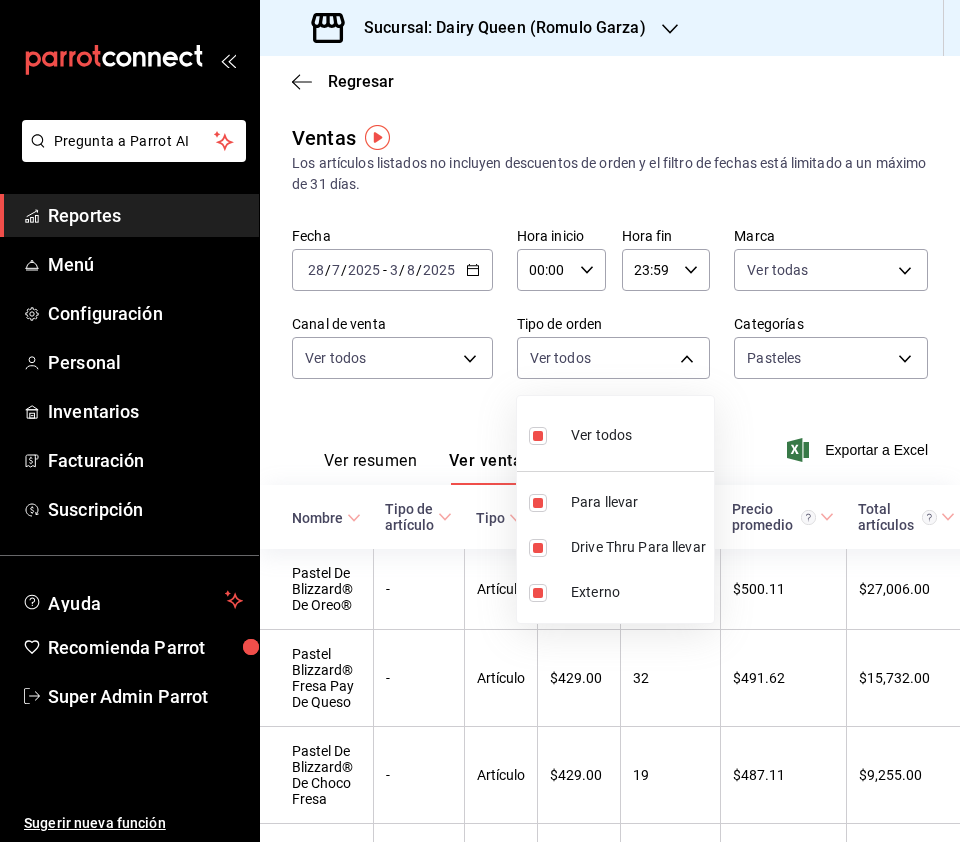 click at bounding box center (480, 421) 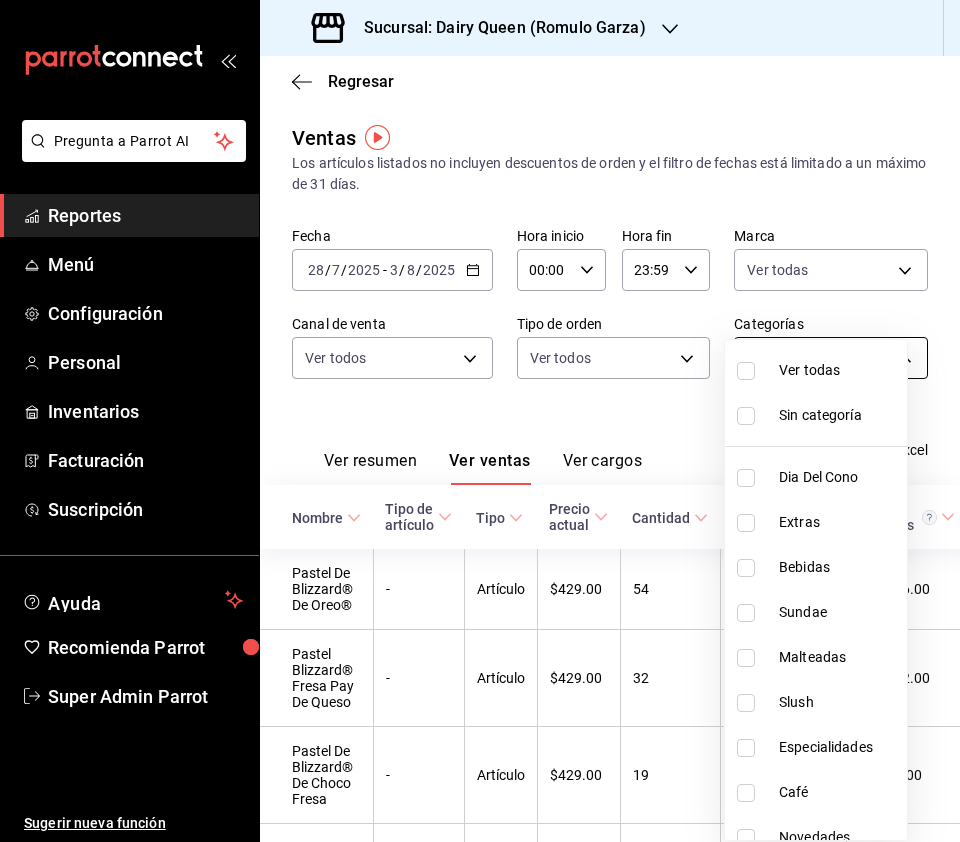 click on "Pregunta a Parrot AI Reportes   Menú   Configuración   Personal   Inventarios   Facturación   Suscripción   Ayuda Recomienda Parrot   Super Admin Parrot   Sugerir nueva función   Sucursal: Dairy Queen ([LOCATION]) Regresar Ventas Los artículos listados no incluyen descuentos de orden y el filtro de fechas está limitado a un máximo de 31 días. Fecha 2025-07-28 28 / 7 / 2025 - 2025-08-03 3 / 8 / 2025 Hora inicio 00:00 Hora inicio Hora fin 23:59 Hora fin Marca Ver todas [UUID] Canal de venta Ver todos PARROT,UBER_EATS,RAPPI,DIDI_FOOD,ONLINE Tipo de orden Ver todos [UUID],[UUID],EXTERNAL Categorías Pasteles [UUID] Ver resumen Ver ventas Ver cargos Exportar a Excel Nombre Tipo de artículo Tipo Precio actual Cantidad Precio promedio   Total artículos   Descuentos de artículo Venta total Impuestos Venta neta Pastel De Blizzard® De Oreo® - Artículo $429.00 54 $500.11 $27,006.00 -" at bounding box center [480, 421] 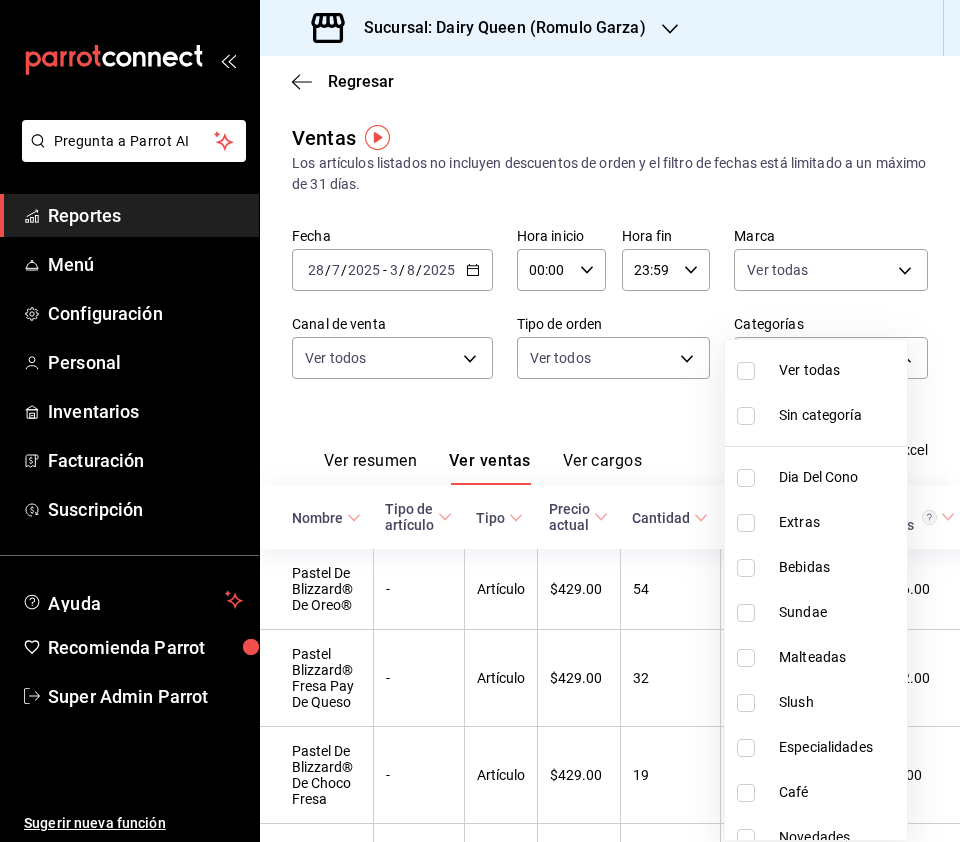 click at bounding box center [746, 371] 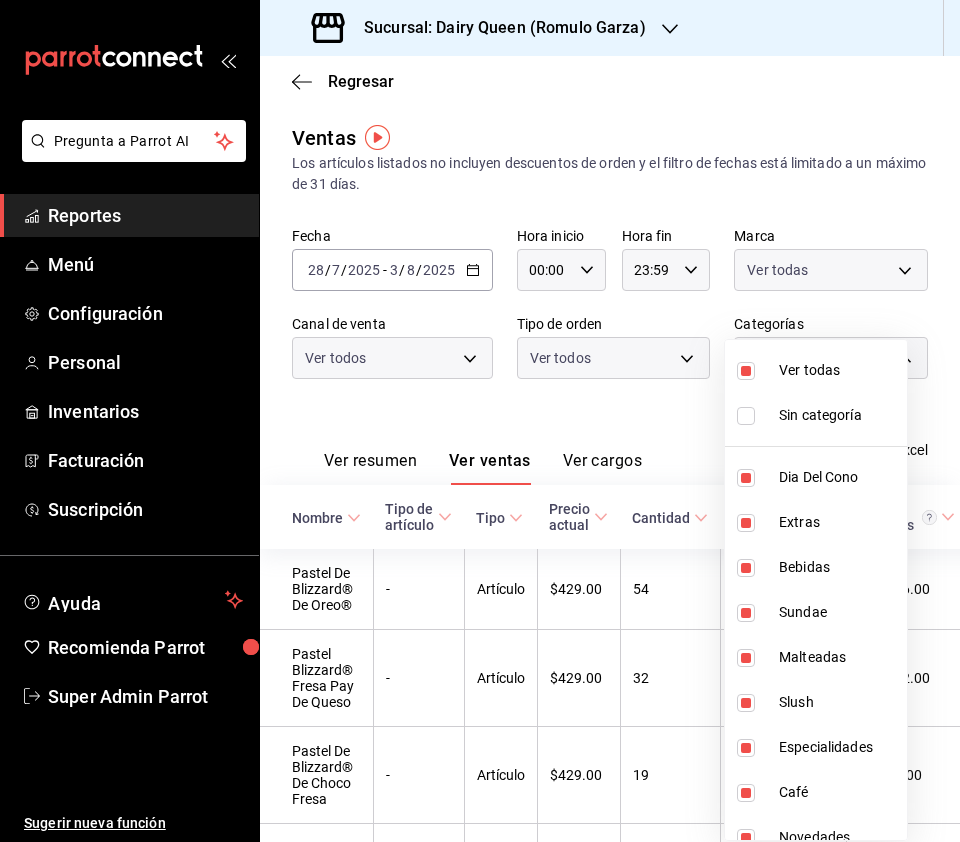 click at bounding box center (480, 421) 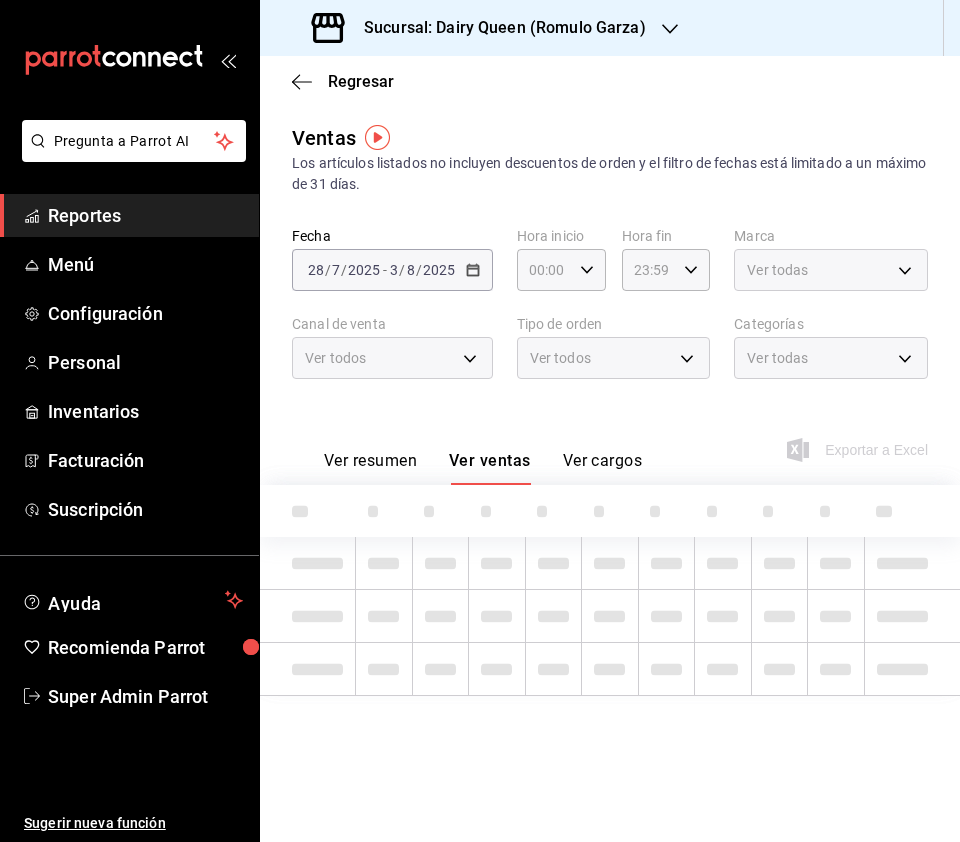 click on "Ver todos" at bounding box center (614, 358) 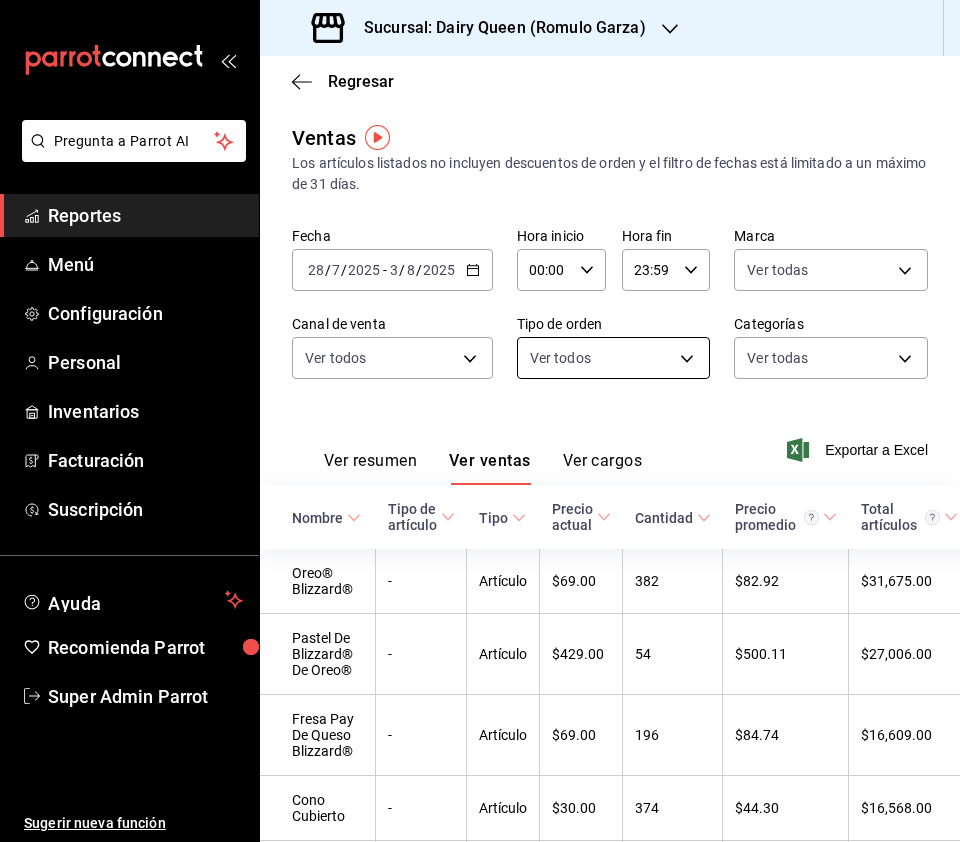 click on "Pregunta a Parrot AI Reportes   Menú   Configuración   Personal   Inventarios   Facturación   Suscripción   Ayuda Recomienda Parrot   Super Admin Parrot   Sugerir nueva función   Sucursal: Dairy Queen ([LOCATION]) Regresar Ventas Los artículos listados no incluyen descuentos de orden y el filtro de fechas está limitado a un máximo de 31 días. Fecha 2025-07-28 28 / 7 / 2025 - 2025-08-03 3 / 8 / 2025 Hora inicio 00:00 Hora inicio Hora fin 23:59 Hora fin Marca Ver todas [UUID] Canal de venta Ver todos PARROT,UBER_EATS,RAPPI,DIDI_FOOD,ONLINE Tipo de orden Ver todos [UUID],[UUID],EXTERNAL Categorías Ver todas Ver resumen Ver ventas Ver cargos Exportar a Excel Nombre Tipo de artículo Tipo Precio actual Cantidad Precio promedio   Total artículos   Descuentos de artículo Venta total Impuestos Venta neta Oreo® Blizzard® - Artículo $69.00 382 $82.92 $31,675.00 $348.00 $31,327.00 $4,319.08 $27,007.92 - Artículo -" at bounding box center [480, 421] 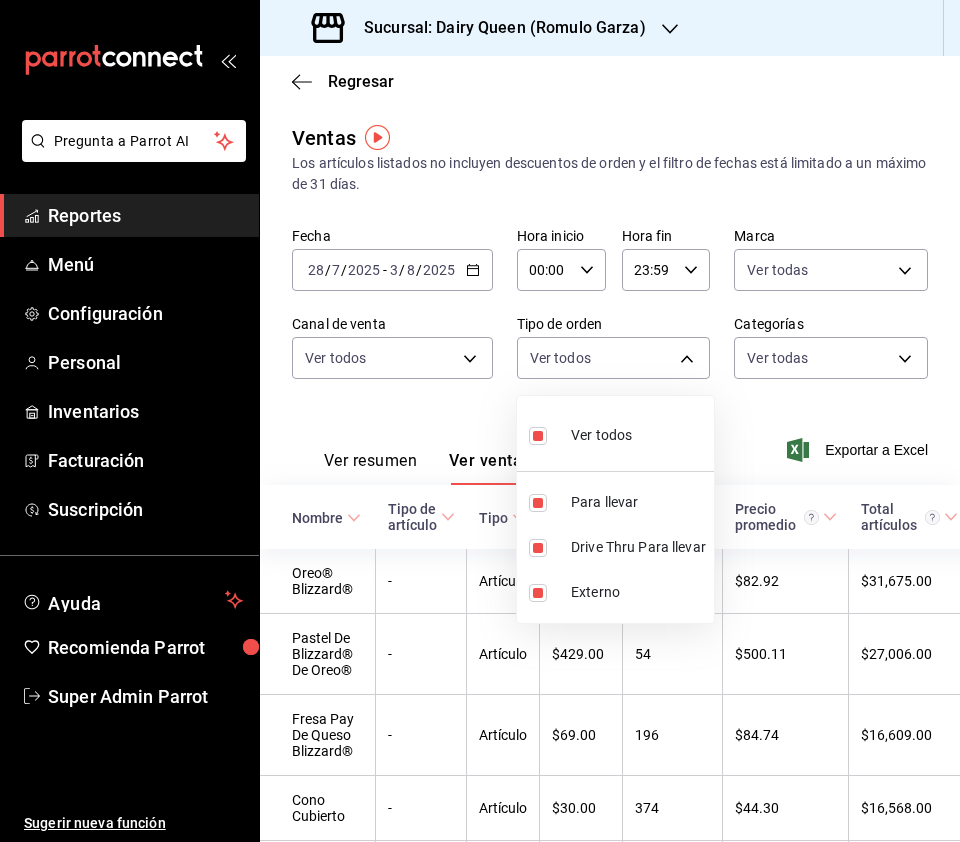 click at bounding box center [538, 436] 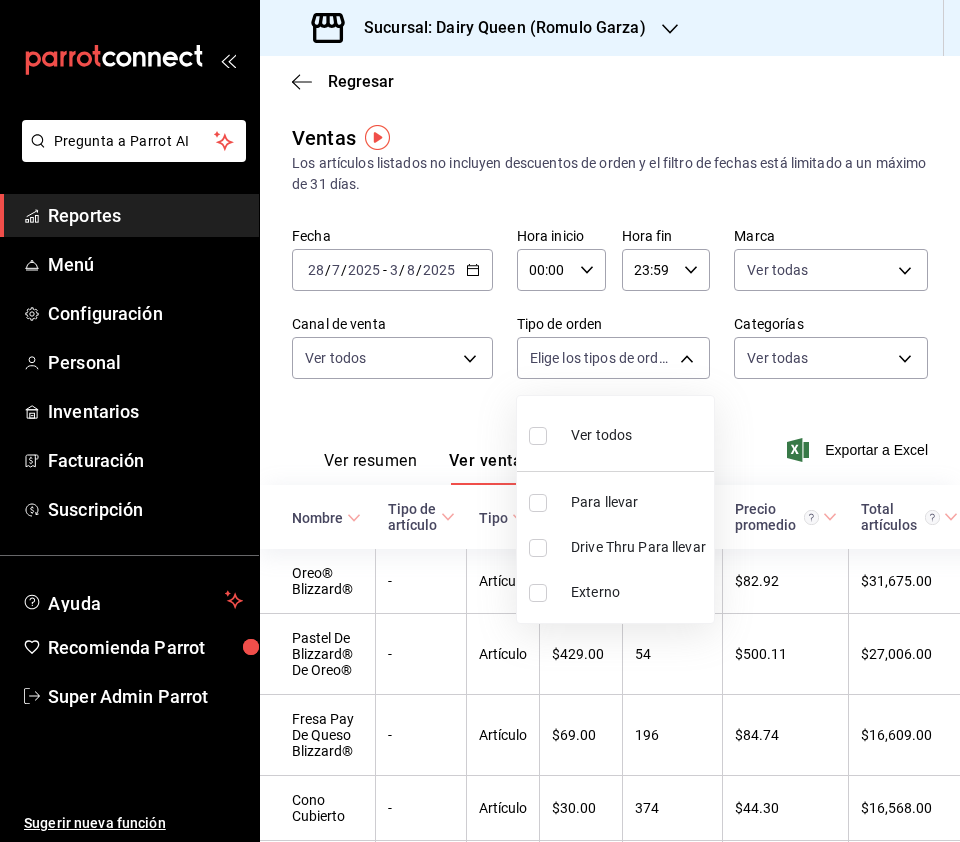 click at bounding box center [538, 548] 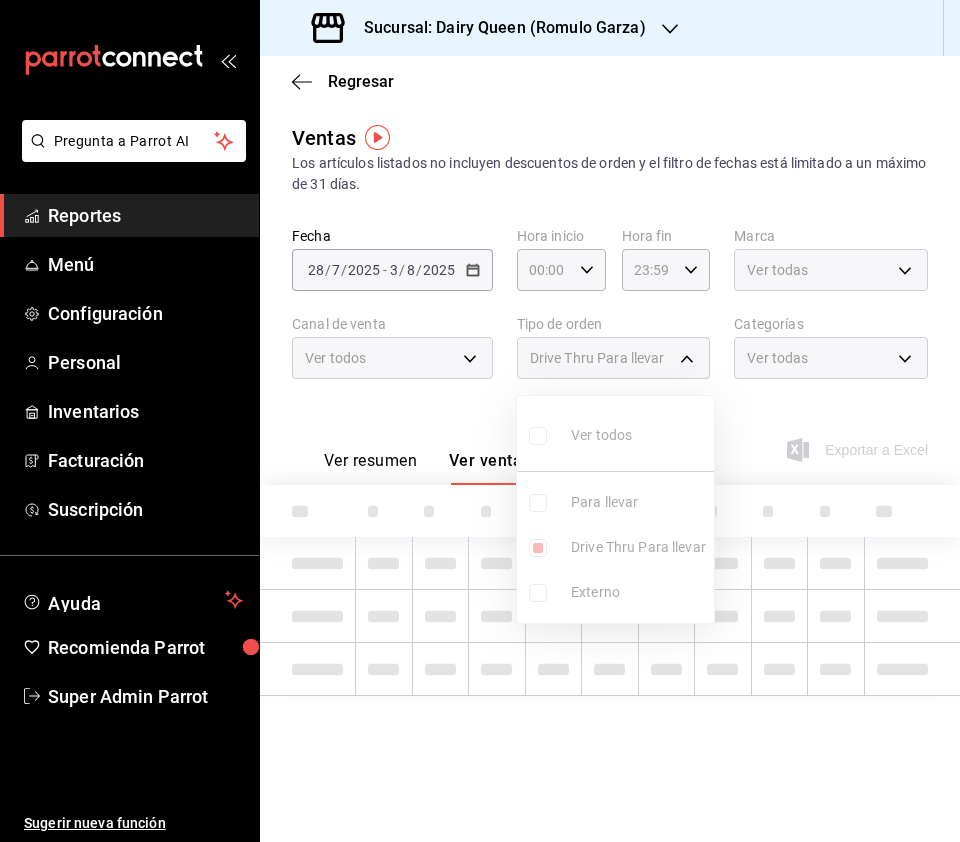click at bounding box center (480, 421) 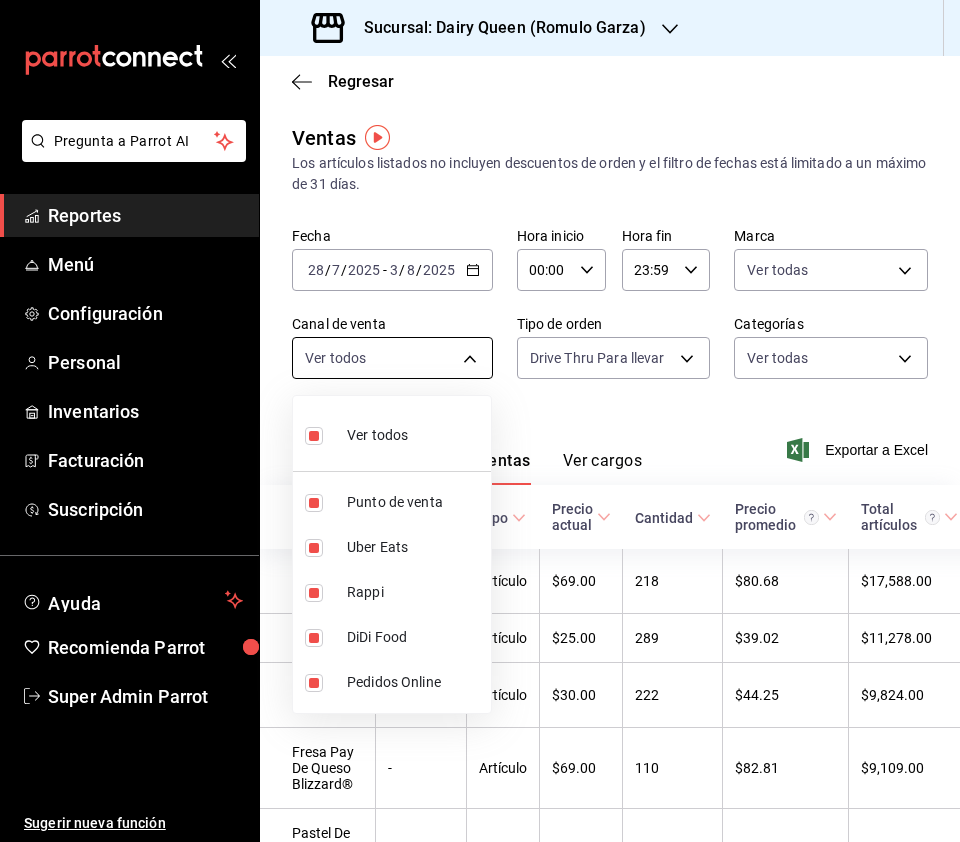 click on "Pregunta a Parrot AI Reportes   Menú   Configuración   Personal   Inventarios   Facturación   Suscripción   Ayuda Recomienda Parrot   Super Admin Parrot   Sugerir nueva función   Sucursal: Dairy Queen ([LOCATION]) Regresar Ventas Los artículos listados no incluyen descuentos de orden y el filtro de fechas está limitado a un máximo de 31 días. Fecha 2025-07-28 28 / 7 / 2025 - 2025-08-03 3 / 8 / 2025 Hora inicio 00:00 Hora inicio Hora fin 23:59 Hora fin Marca Ver todas [UUID] Canal de venta Ver todos PARROT,UBER_EATS,RAPPI,DIDI_FOOD,ONLINE Tipo de orden Drive Thru Para llevar [UUID] Categorías Ver todas Ver resumen Ver ventas Ver cargos Exportar a Excel Nombre Tipo de artículo Tipo Precio actual Cantidad Precio promedio   Total artículos   Descuentos de artículo Venta total Impuestos Venta neta Oreo® Blizzard® - Artículo $69.00 218 $80.68 $17,588.00 $87.00 $17,501.00 $2,413.93 $15,087.07 Cono - Artículo $25.00 289 $39.02 $11,278.00 -" at bounding box center [480, 421] 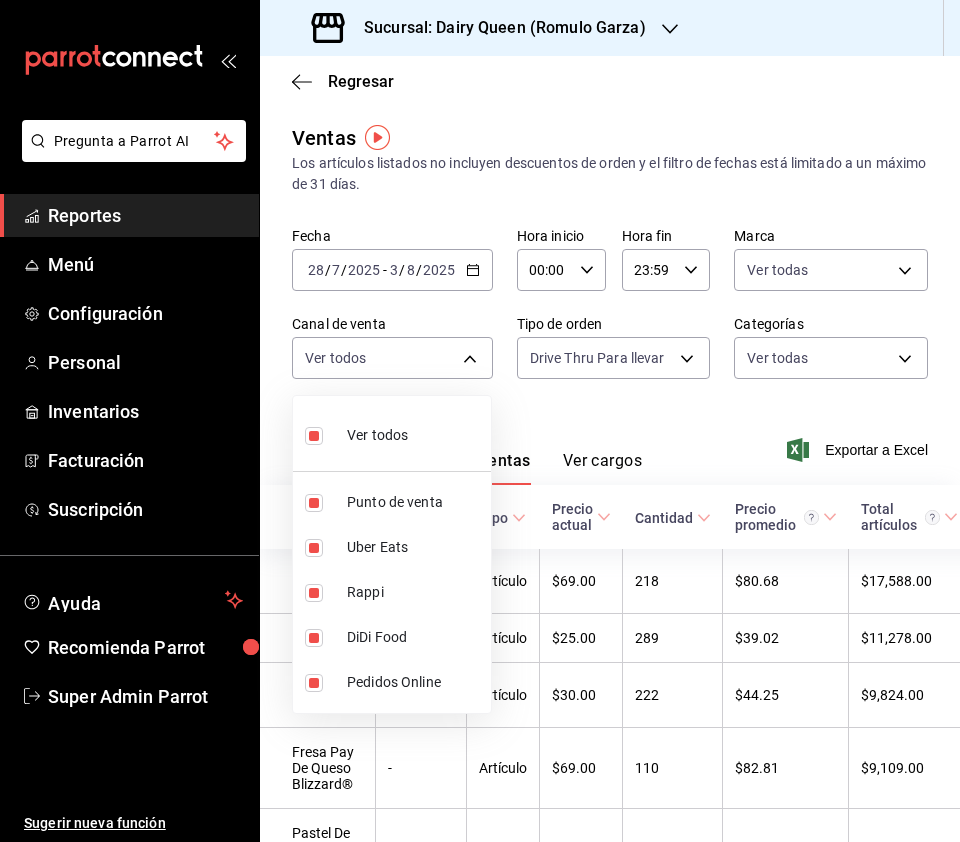 click at bounding box center [480, 421] 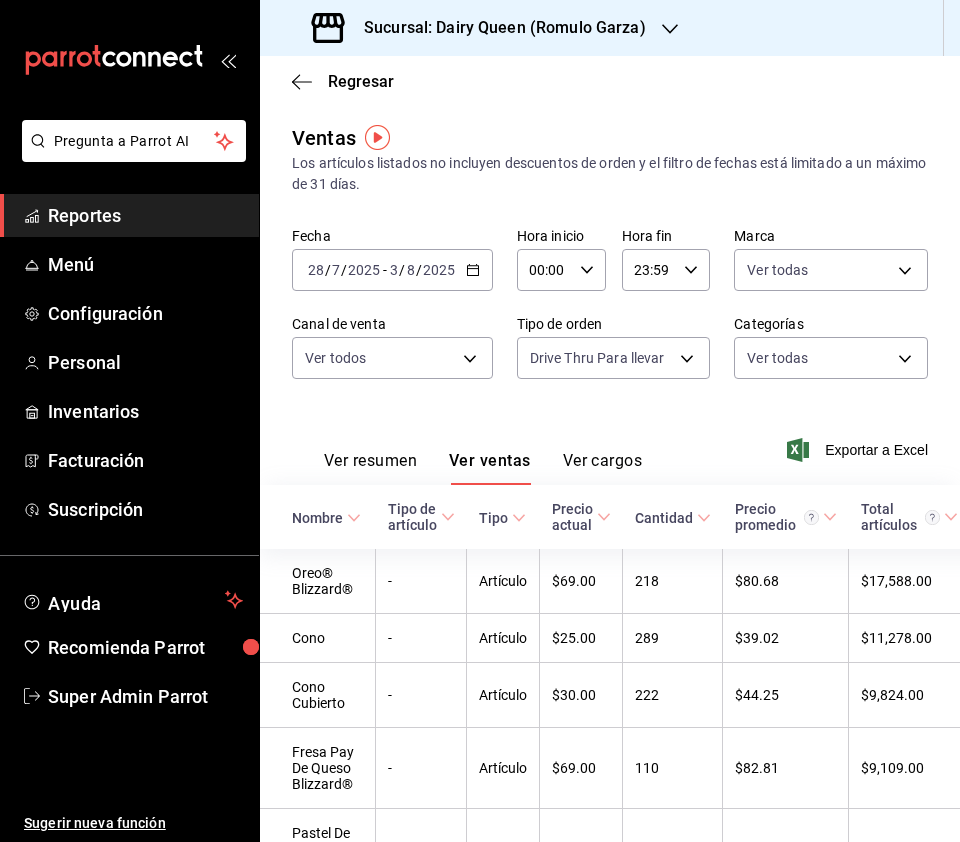 click on "Ver resumen" at bounding box center [370, 468] 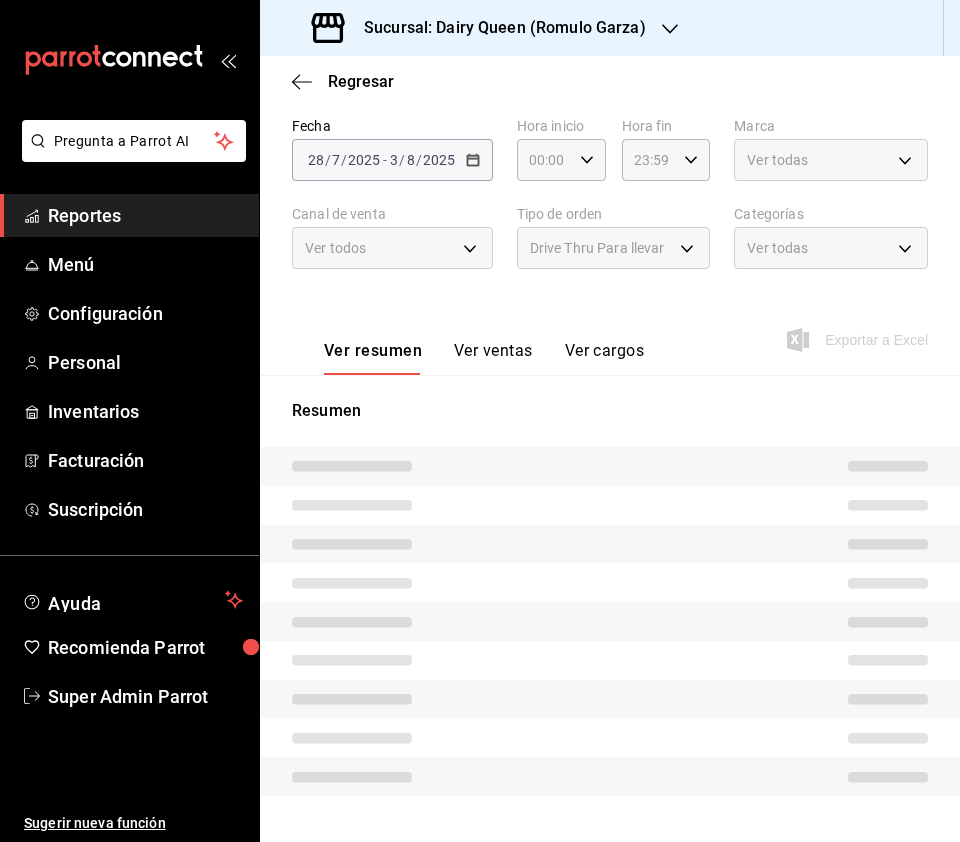 scroll, scrollTop: 150, scrollLeft: 0, axis: vertical 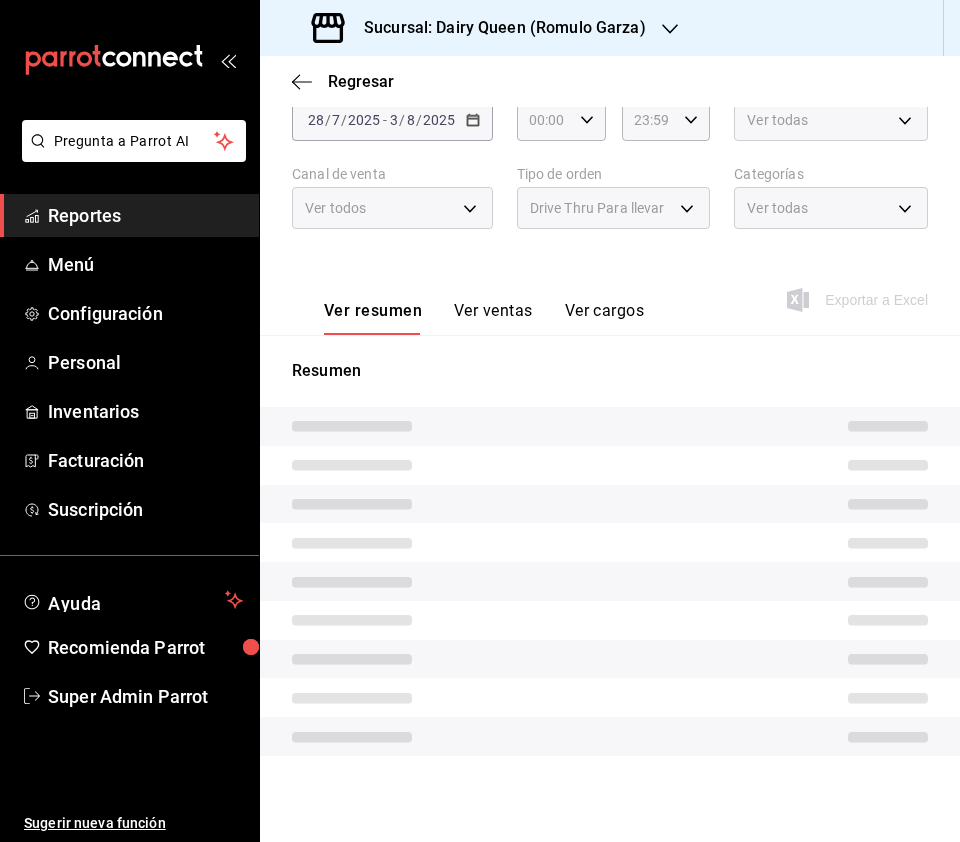 click on "Ver resumen Ver ventas Ver cargos Exportar a Excel" at bounding box center [610, 294] 